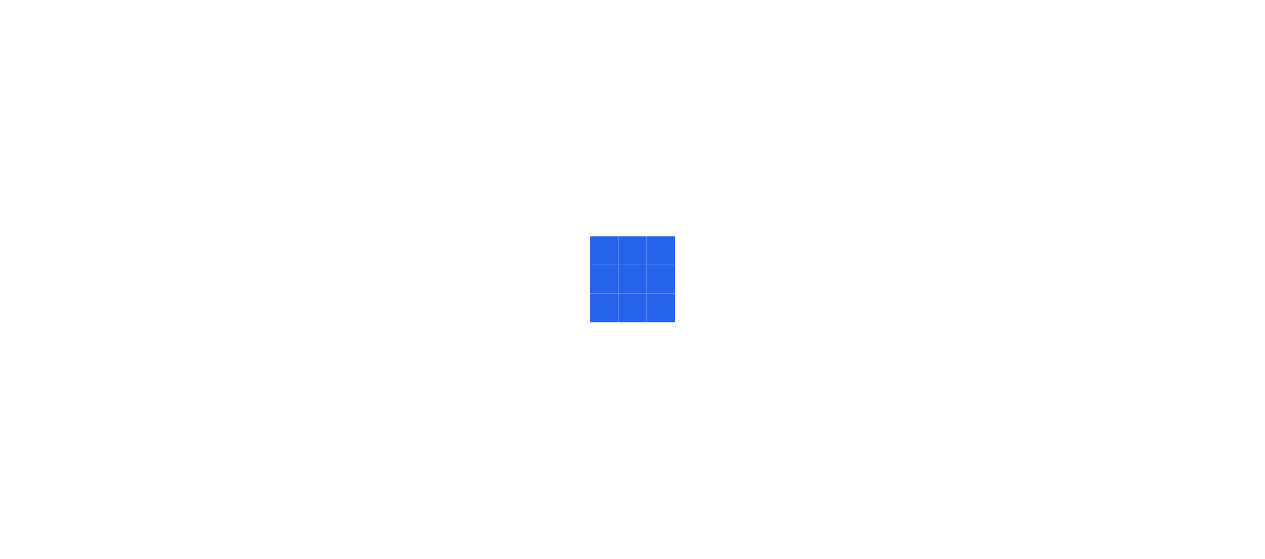 scroll, scrollTop: 0, scrollLeft: 0, axis: both 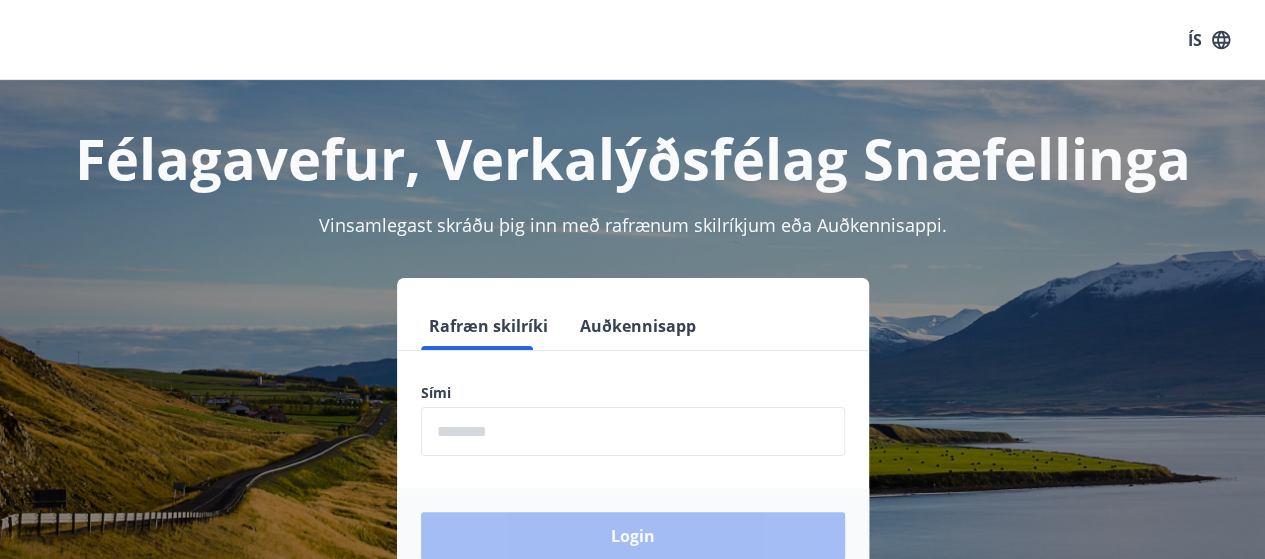 click at bounding box center (633, 431) 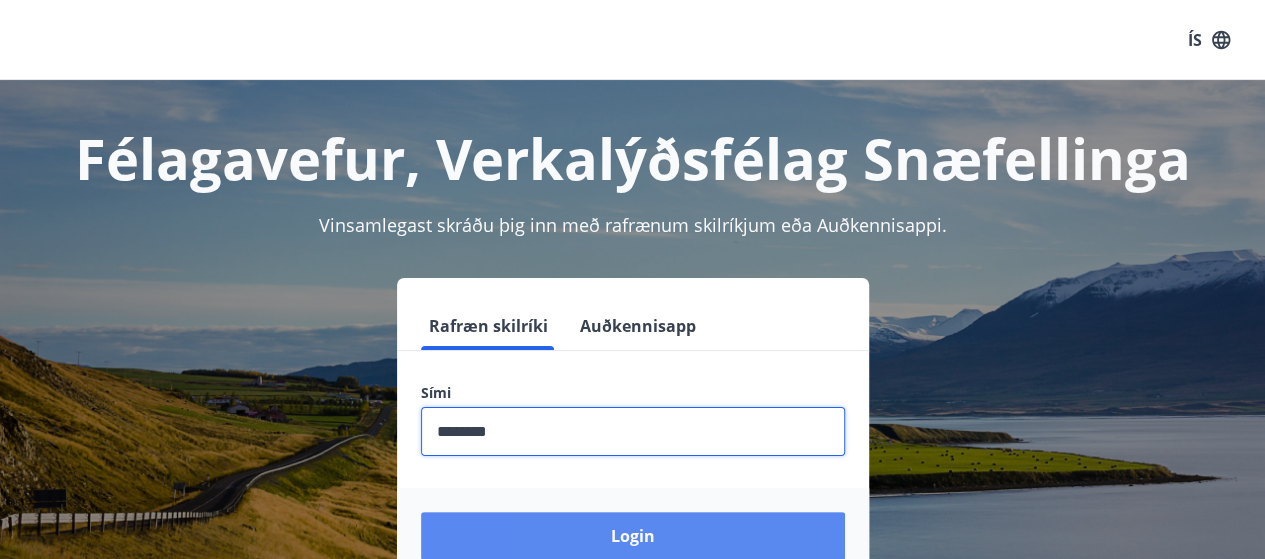 type on "********" 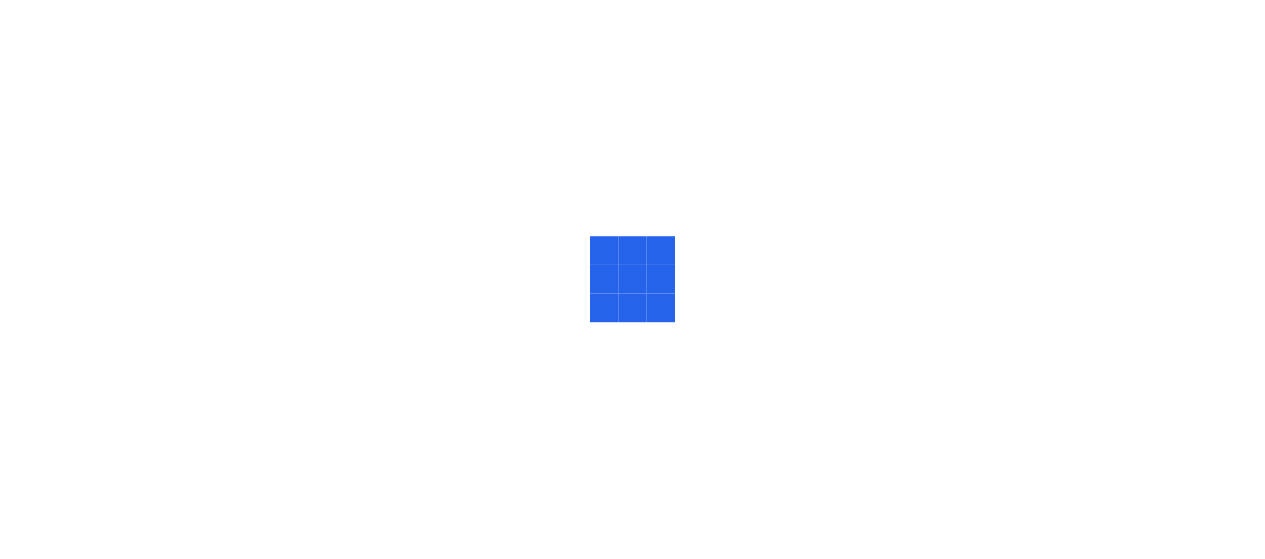 scroll, scrollTop: 0, scrollLeft: 0, axis: both 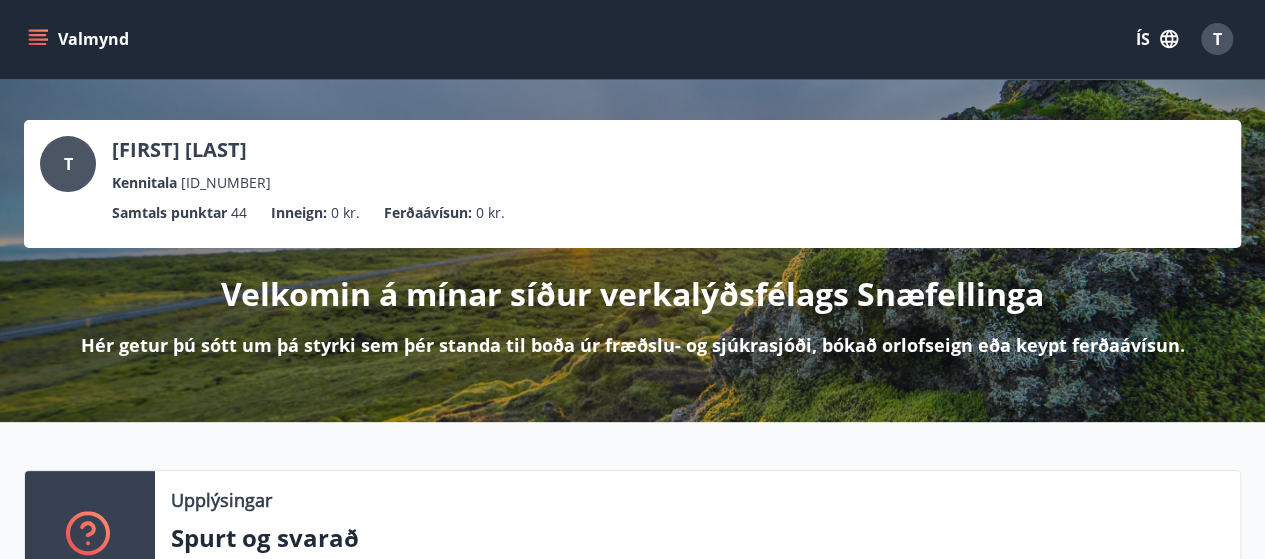 click 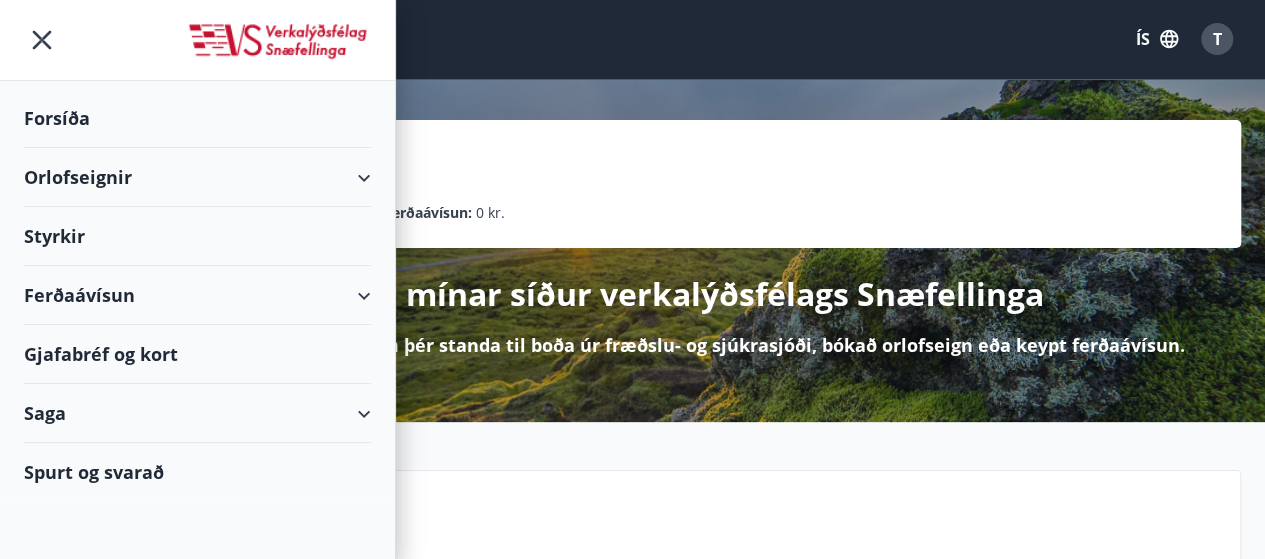 click on "Orlofseignir" at bounding box center (197, 177) 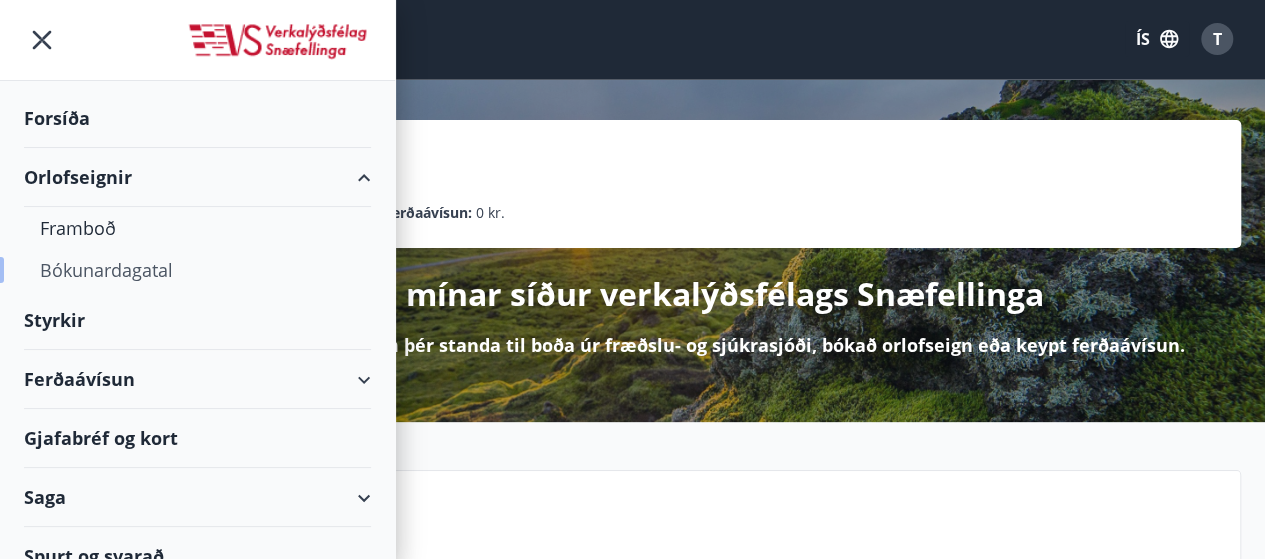 click on "Bókunardagatal" at bounding box center (197, 270) 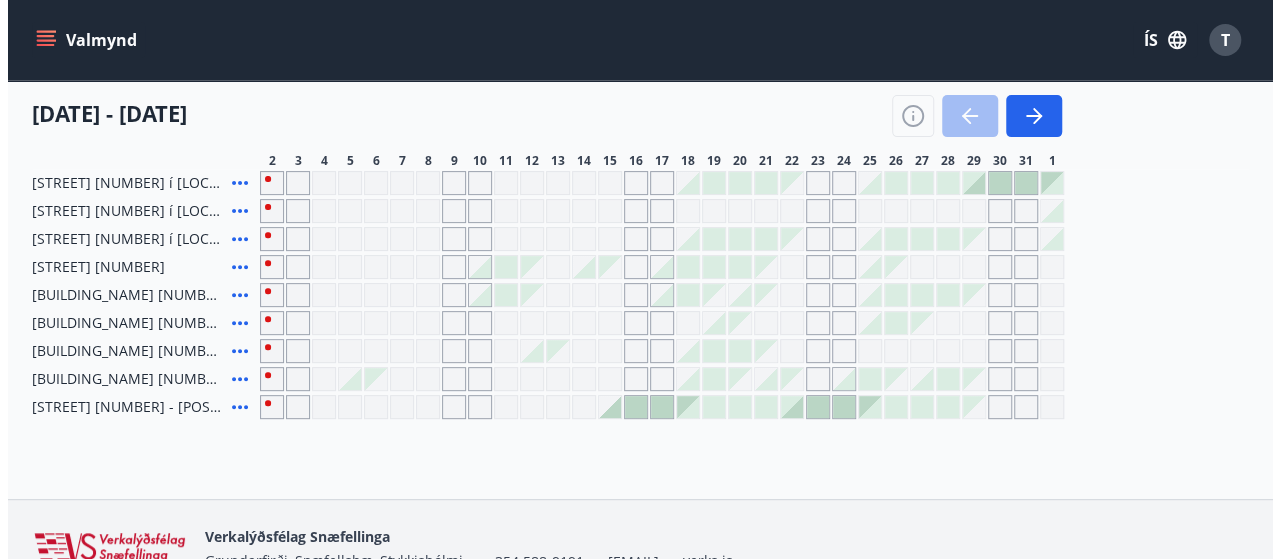scroll, scrollTop: 251, scrollLeft: 0, axis: vertical 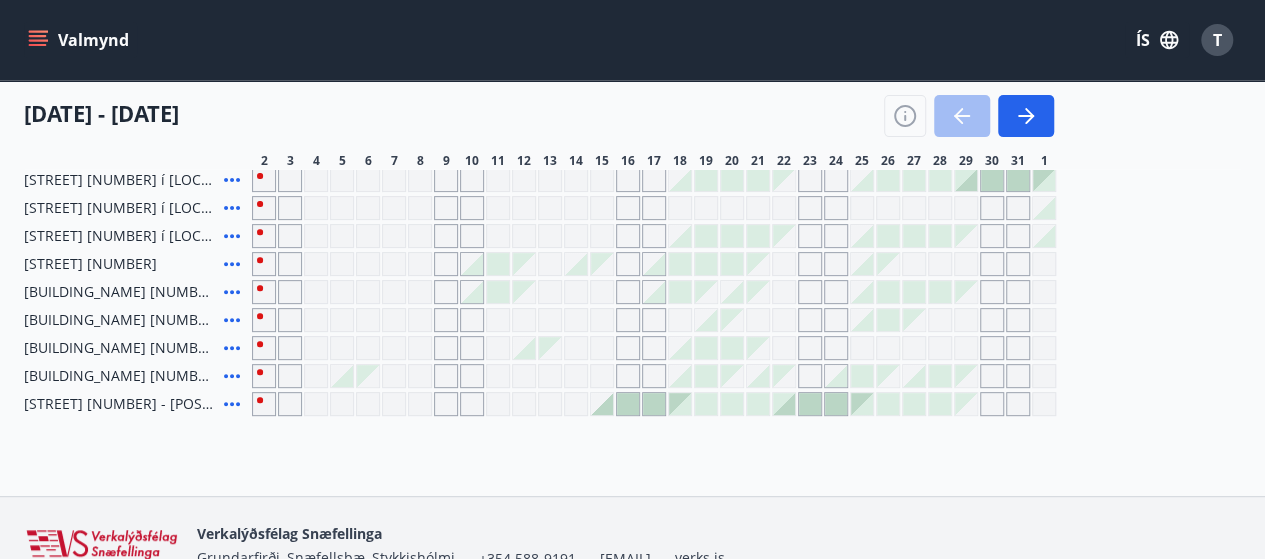 click at bounding box center [680, 180] 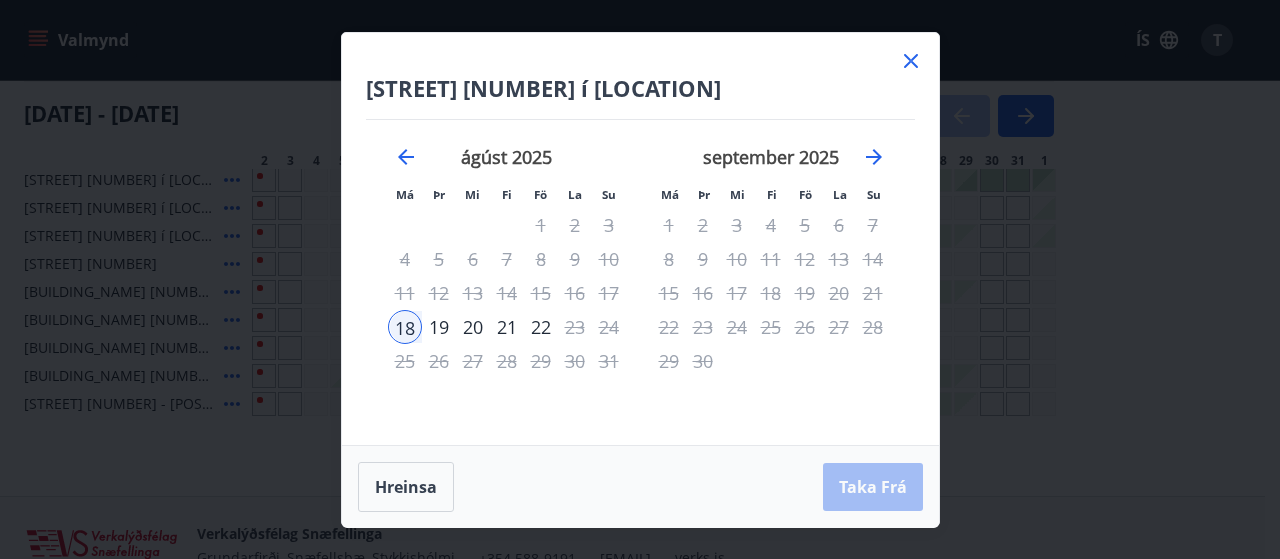 click on "Má" at bounding box center [670, 193] 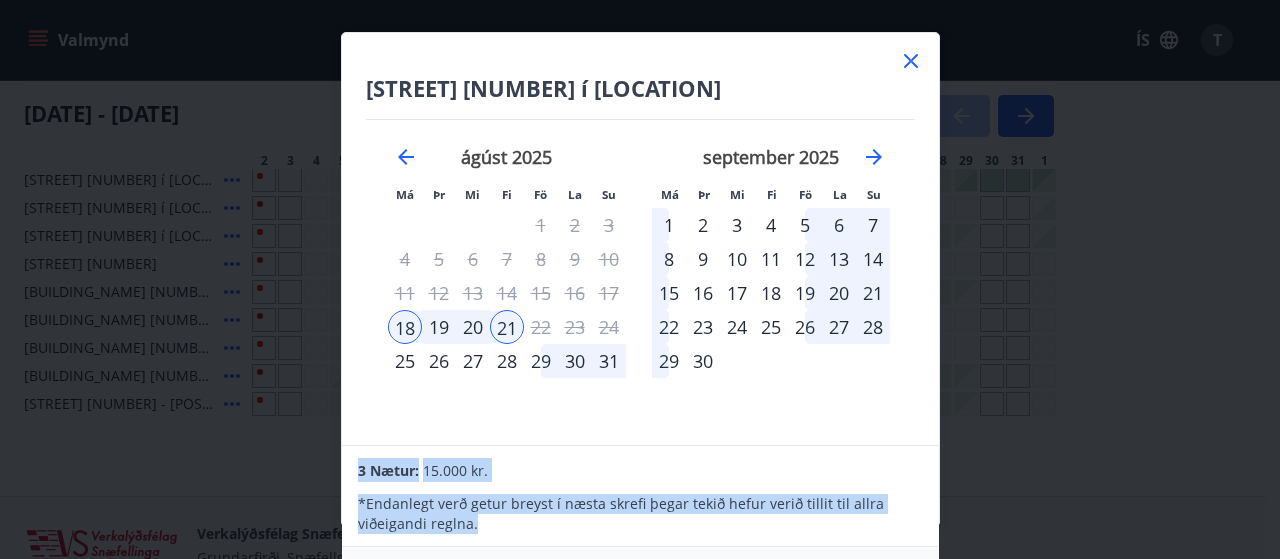 drag, startPoint x: 533, startPoint y: 544, endPoint x: 563, endPoint y: 307, distance: 238.89119 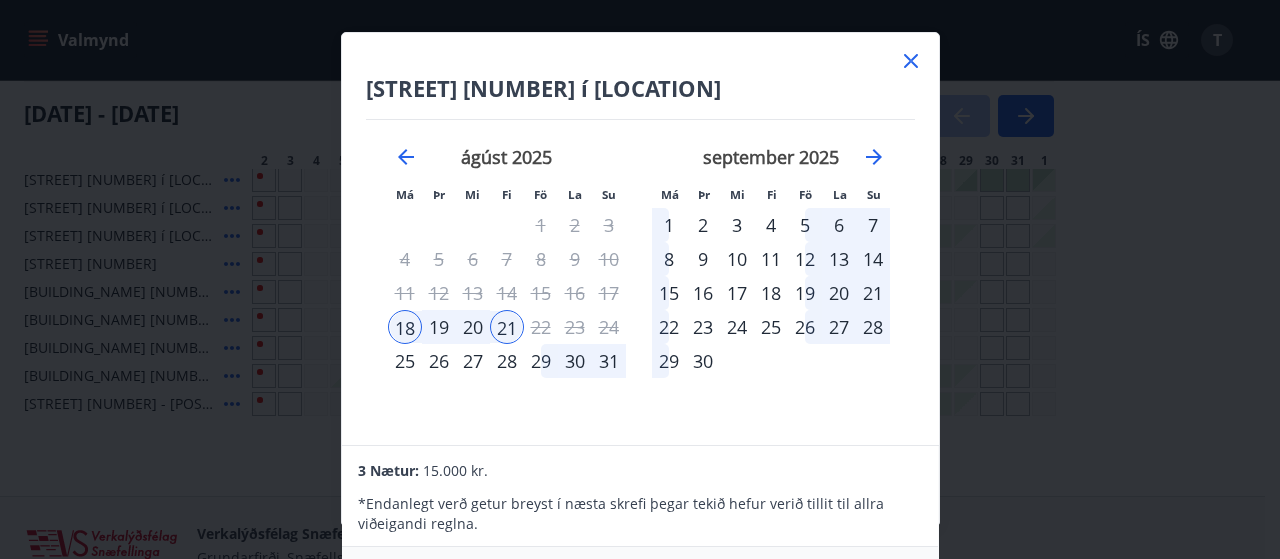 click on "[STREET] [NUMBER] í [LOCATION] Má Þr Mi Fi Fö La Su Má Þr Mi Fi Fö La Su [MONTH] [YEAR] 1 2 3 4 5 6 7 8 9 10 11 12 13 14 15 16 17 18 19 20 21 22 23 24 25 26 27 28 29 30 31 [MONTH] [YEAR] 1 2 3 4 5 6 7 8 9 10 11 12 13 14 15 16 17 18 19 20 21 22 23 24 25 26 27 28 29 30 31 [MONTH] [YEAR] 1 2 3 4 5 6 7 8 9 10 11 12 13 14 15 16 17 18 19 20 21 22 23 24 25 26 27 28 29 30 [MONTH] [YEAR] 1 2 3 4 5 6 7 8 9 10 11 12 13 14 15 16 17 18 19 20 21 22 23 24 25 26 27 28 29 30 31" at bounding box center (640, 239) 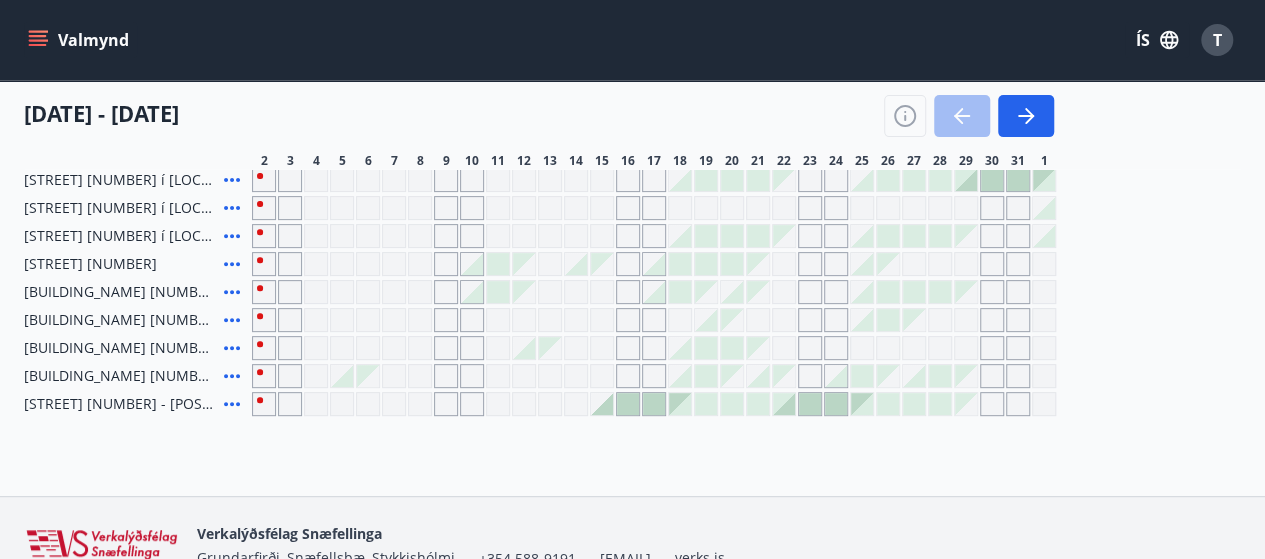 click at bounding box center (680, 180) 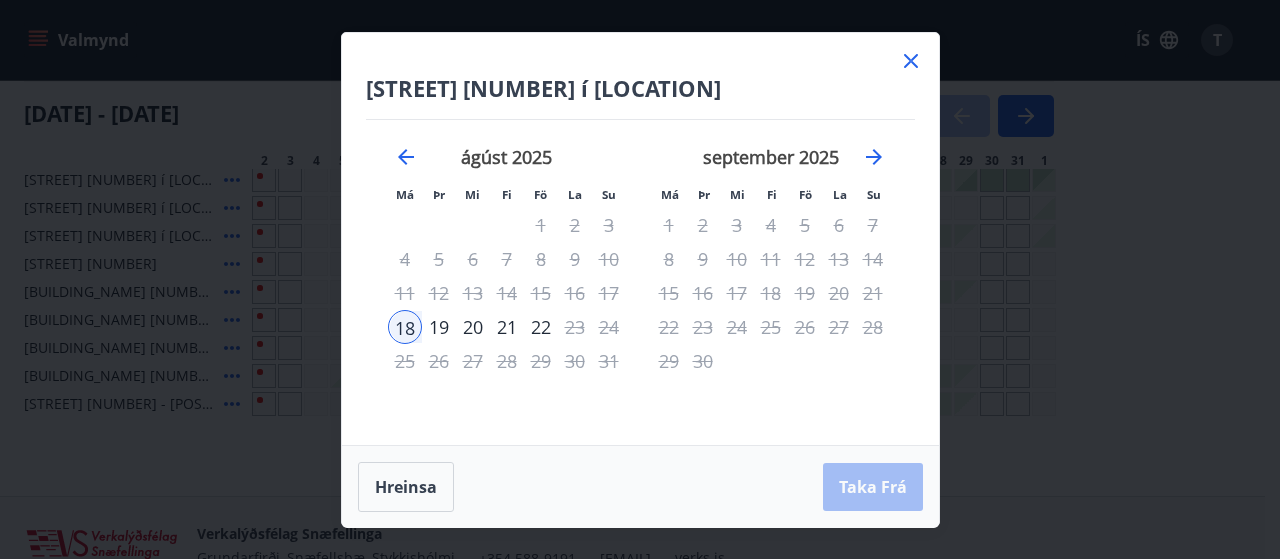 click on "21" at bounding box center (507, 327) 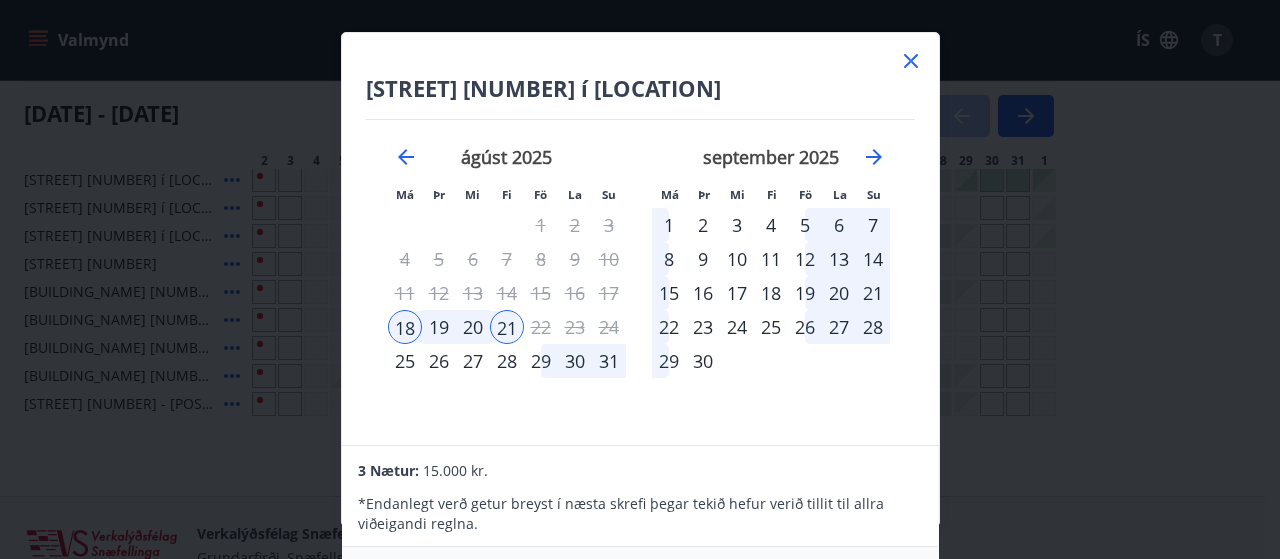 click on "21" at bounding box center [507, 327] 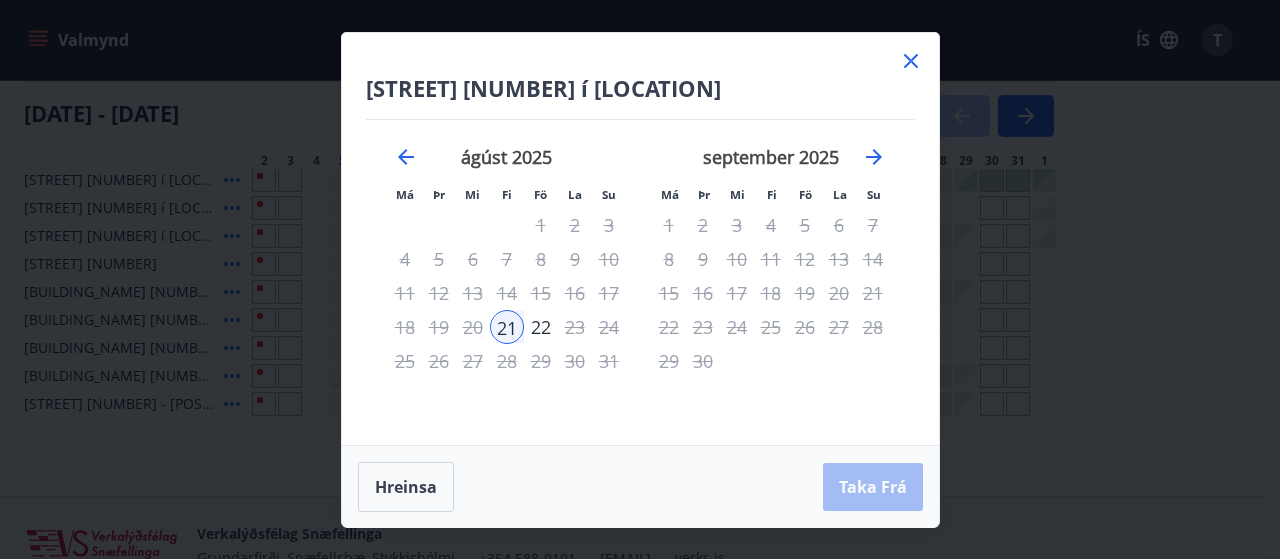 click on "21" at bounding box center (507, 327) 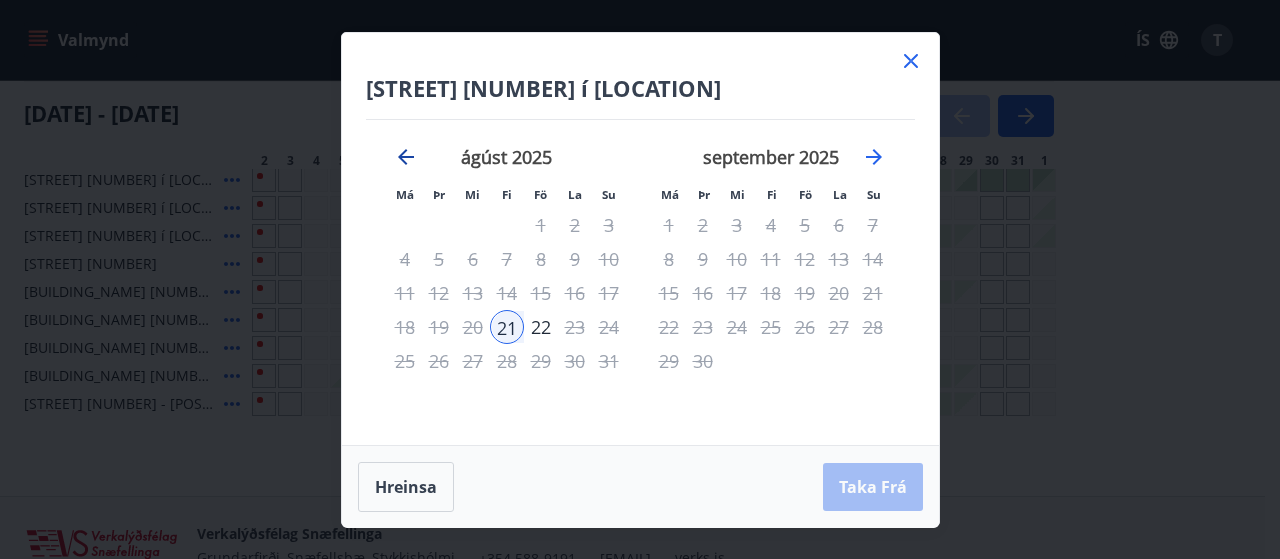 click 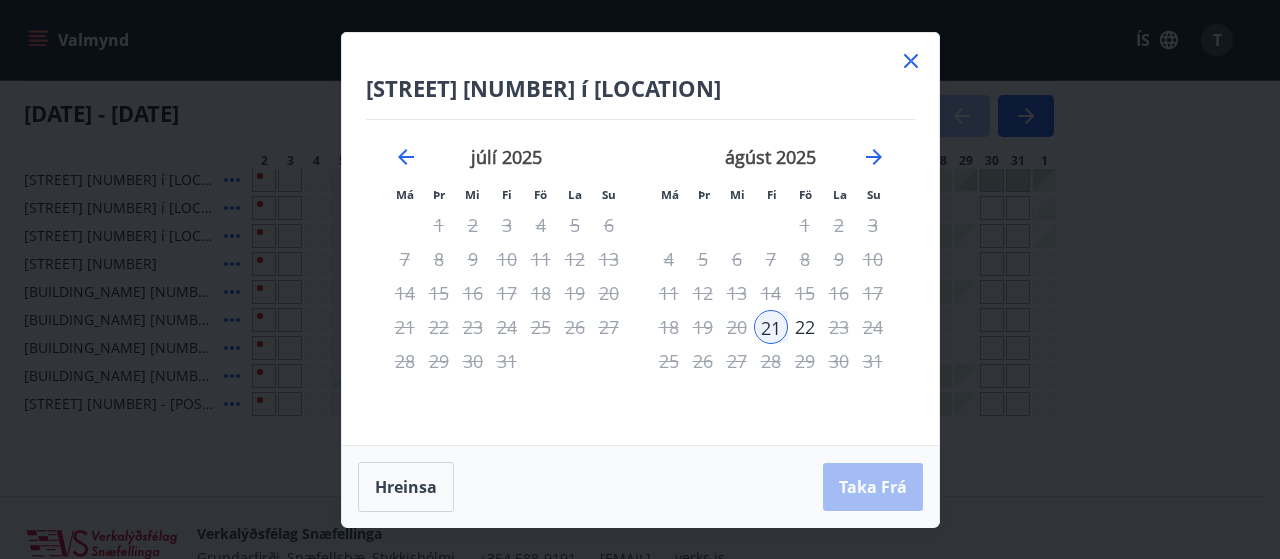 click 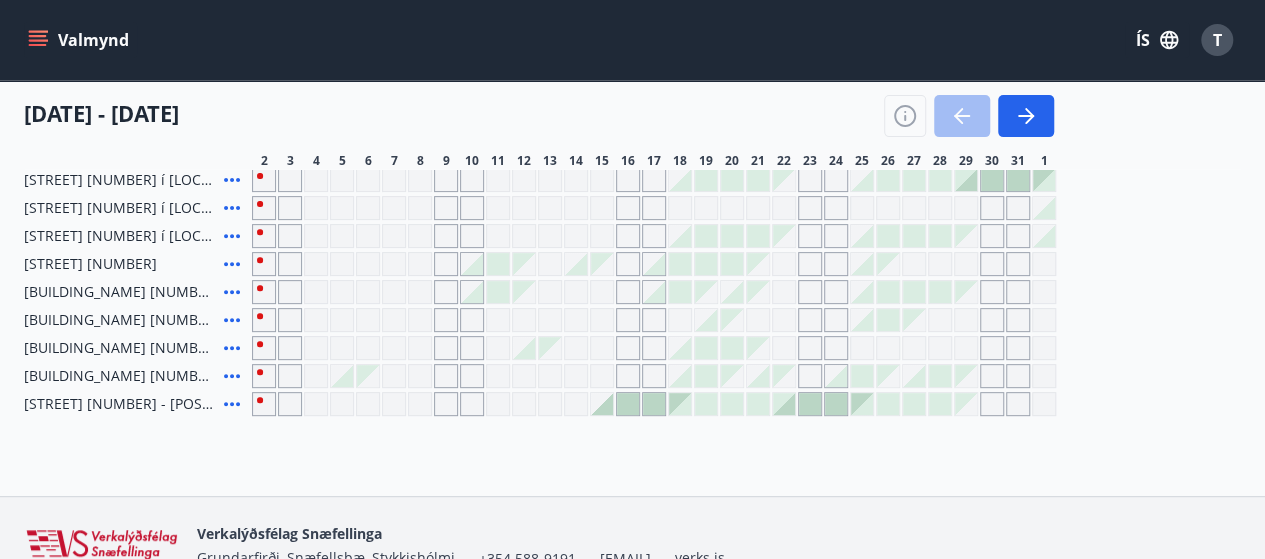 click at bounding box center (680, 180) 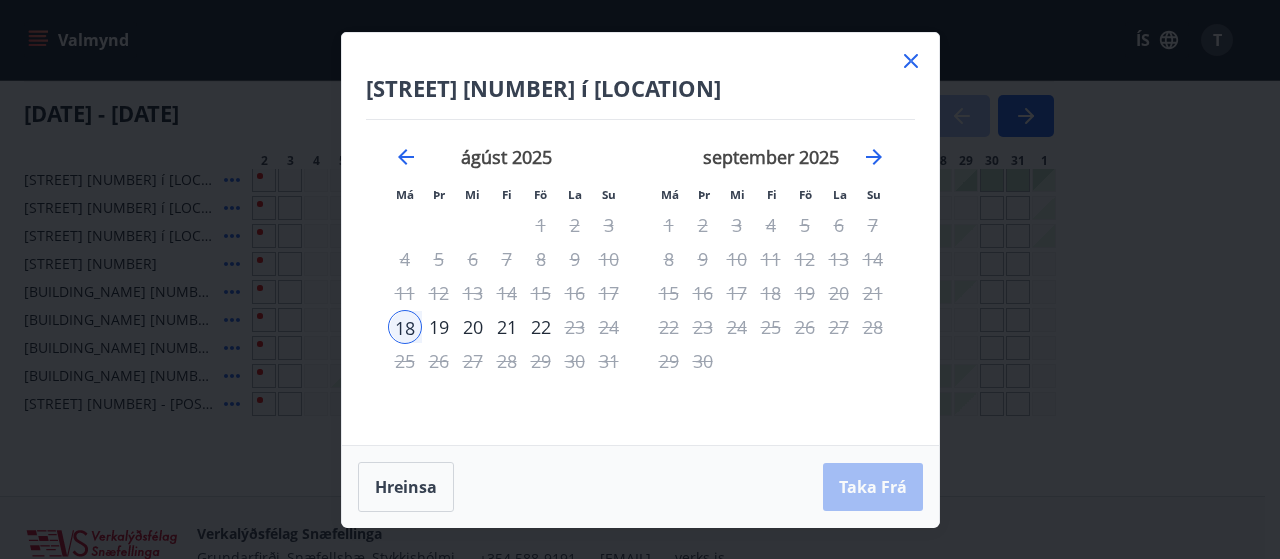 click on "21" at bounding box center (507, 327) 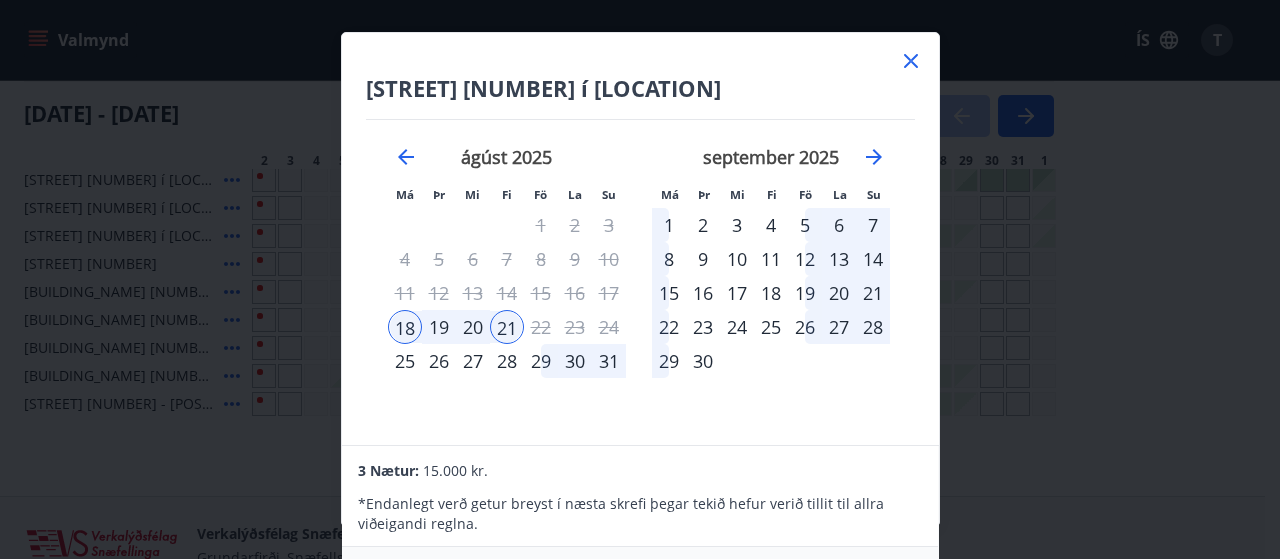 click on "Hreinsa Taka Frá" at bounding box center (640, 588) 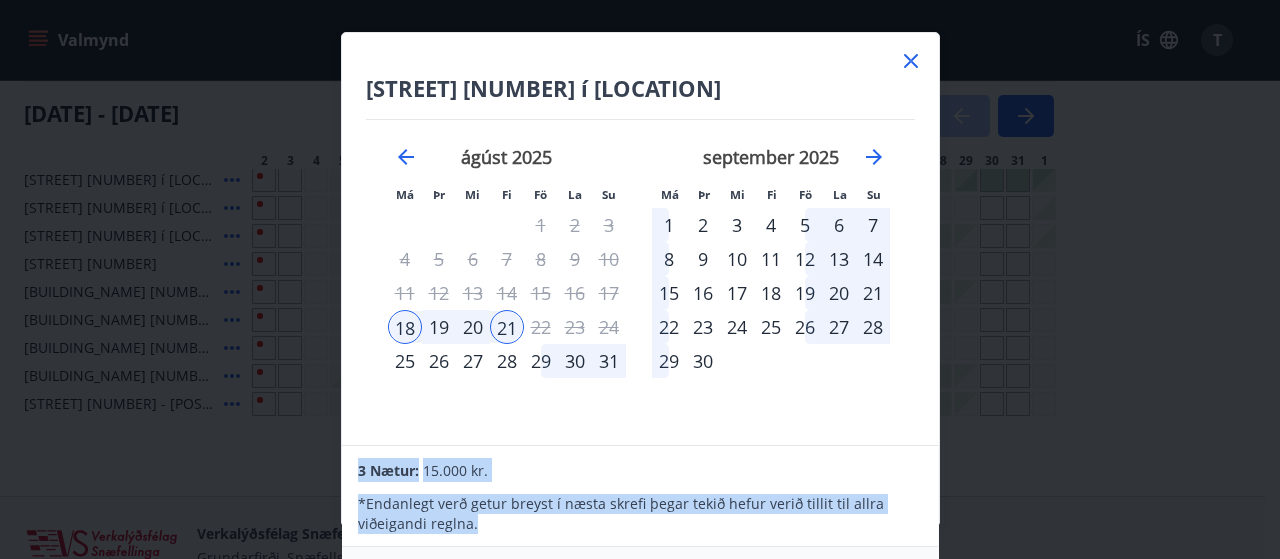 drag, startPoint x: 937, startPoint y: 548, endPoint x: 941, endPoint y: 443, distance: 105.076164 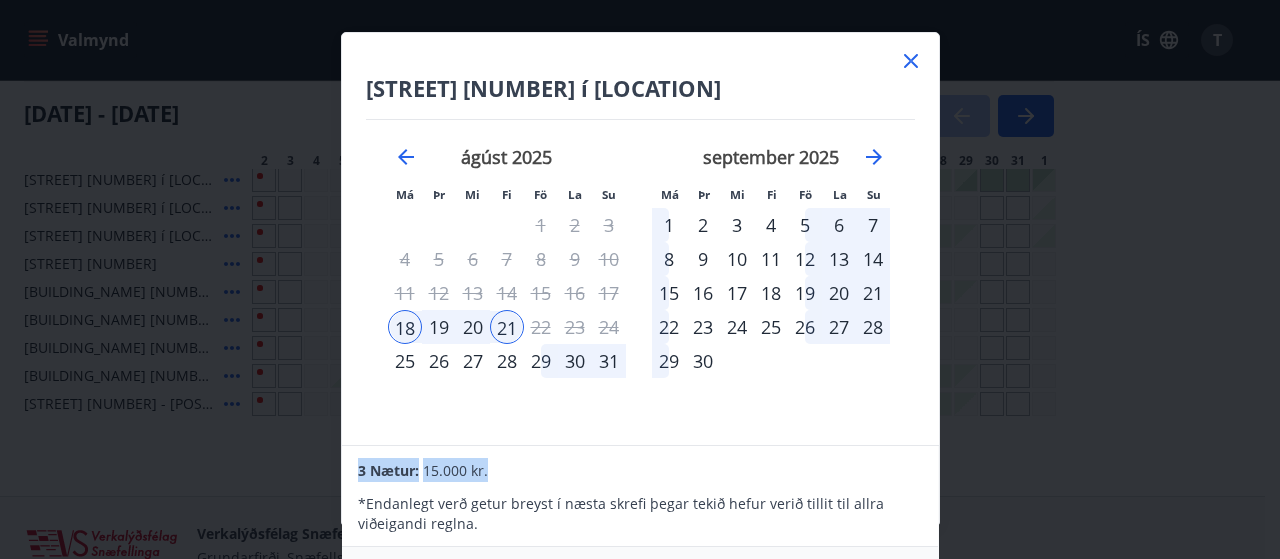 scroll, scrollTop: 0, scrollLeft: 0, axis: both 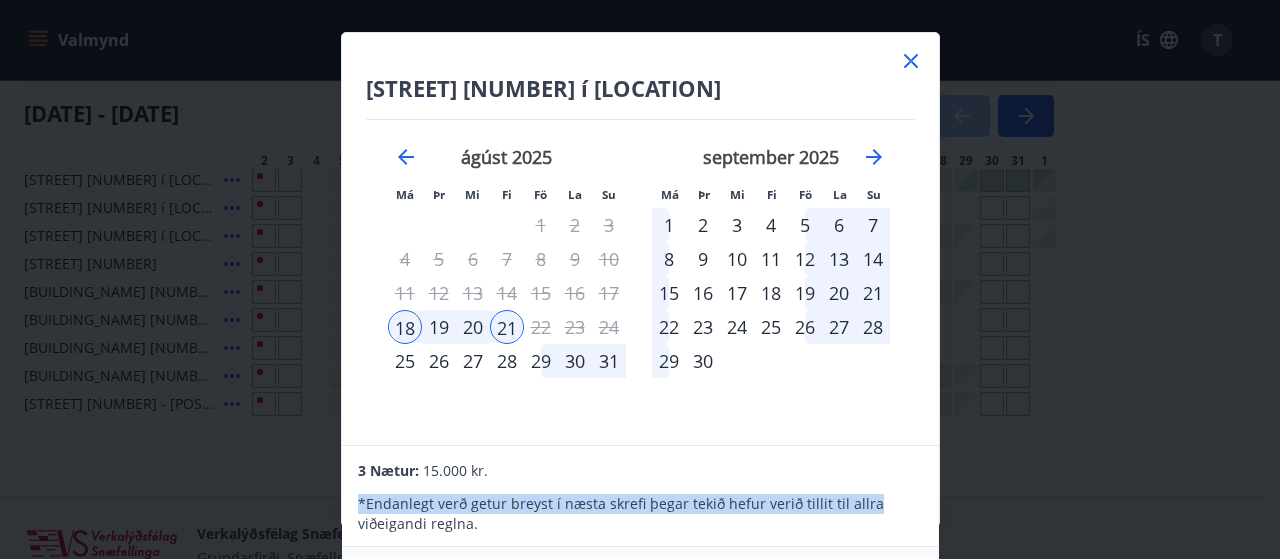 drag, startPoint x: 872, startPoint y: 453, endPoint x: 882, endPoint y: 482, distance: 30.675724 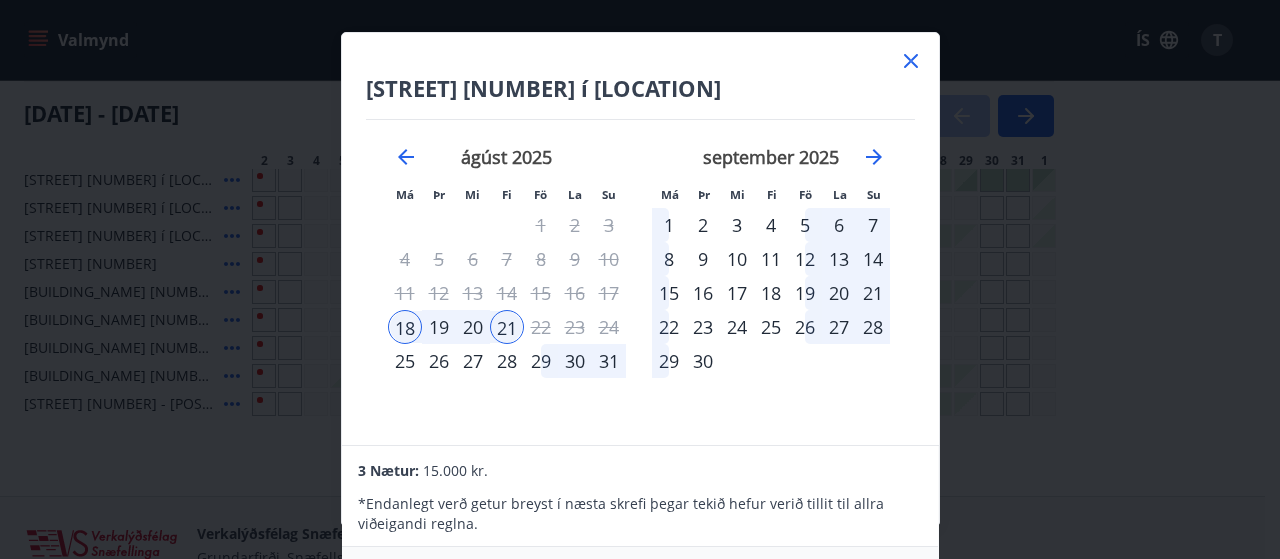 click on "[STREET] [NUMBER] í [LOCATION] Má Þr Mi Fi Fö La Su Má Þr Mi Fi Fö La Su [MONTH] [YEAR] 1 2 3 4 5 6 7 8 9 10 11 12 13 14 15 16 17 18 19 20 21 22 23 24 25 26 27 28 29 30 31 [MONTH] [YEAR] 1 2 3 4 5 6 7 8 9 10 11 12 13 14 15 16 17 18 19 20 21 22 23 24 25 26 27 28 29 30 31 [MONTH] [YEAR] 1 2 3 4 5 6 7 8 9 10 11 12 13 14 15 16 17 18 19 20 21 22 23 24 25 26 27 28 29 30 [MONTH] [YEAR] 1 2 3 4 5 6 7 8 9 10 11 12 13 14 15 16 17 18 19 20 21 22 23 24 25 26 27 28 29 30 31 3 [NIGHTS]: [PRICE] kr. *" at bounding box center [640, 279] 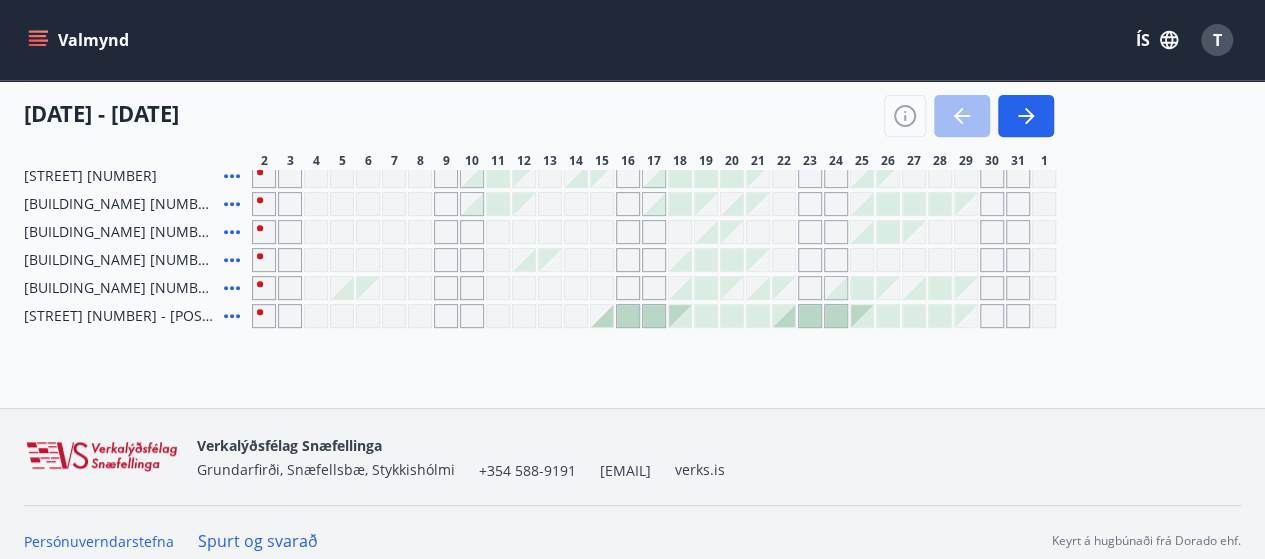 drag, startPoint x: 810, startPoint y: 357, endPoint x: 805, endPoint y: 331, distance: 26.476404 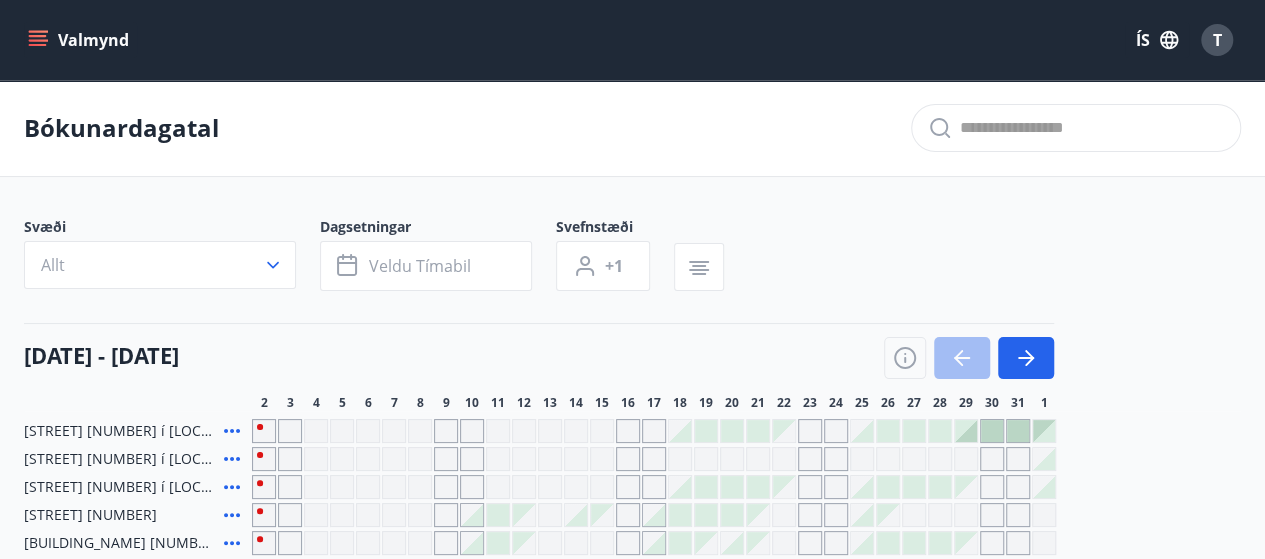 scroll, scrollTop: 354, scrollLeft: 0, axis: vertical 